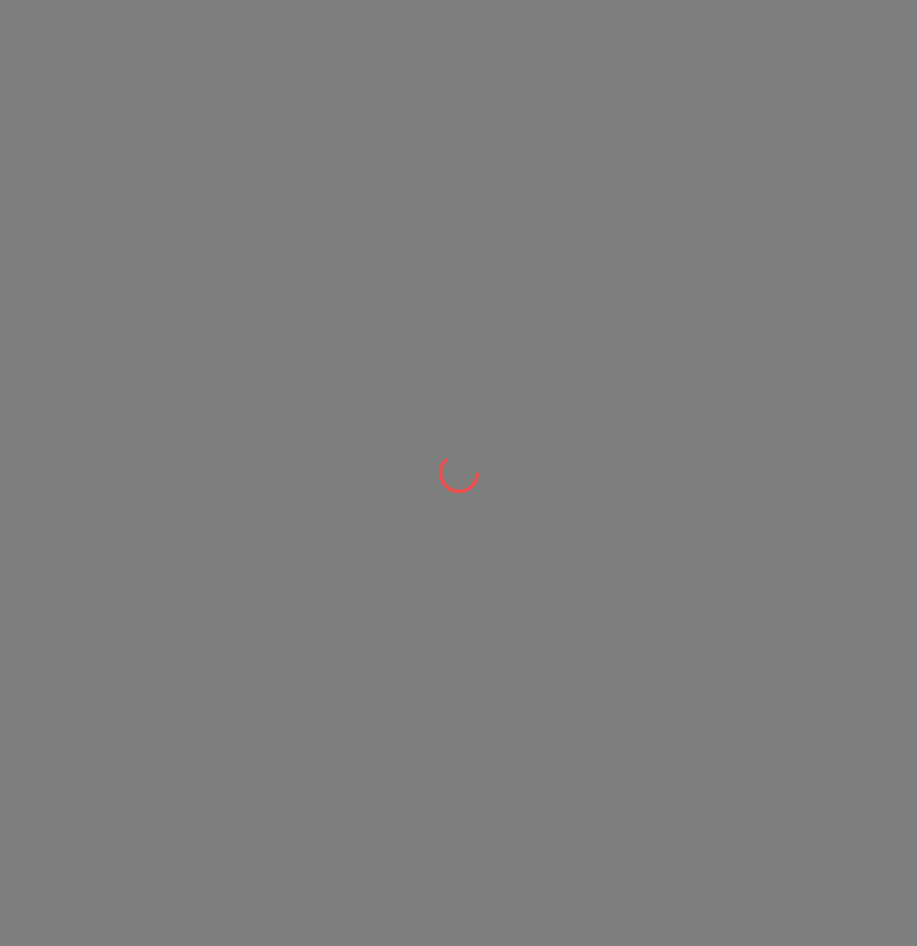 scroll, scrollTop: 0, scrollLeft: 0, axis: both 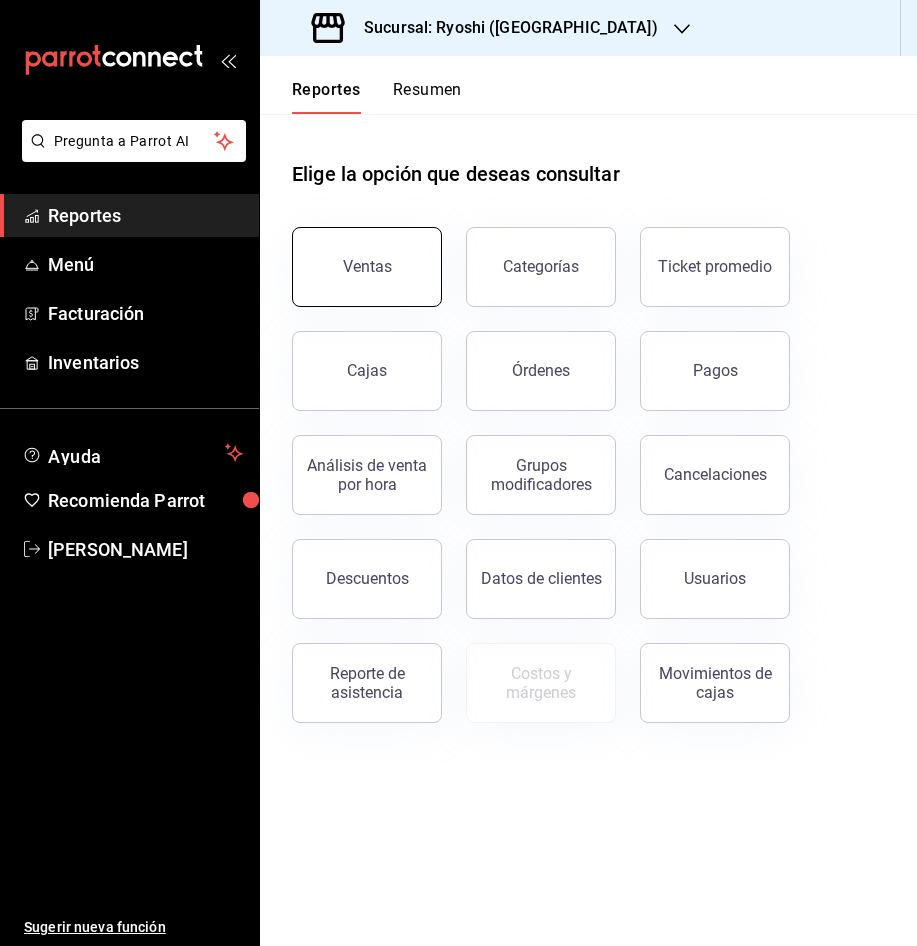 click on "Ventas" at bounding box center [367, 267] 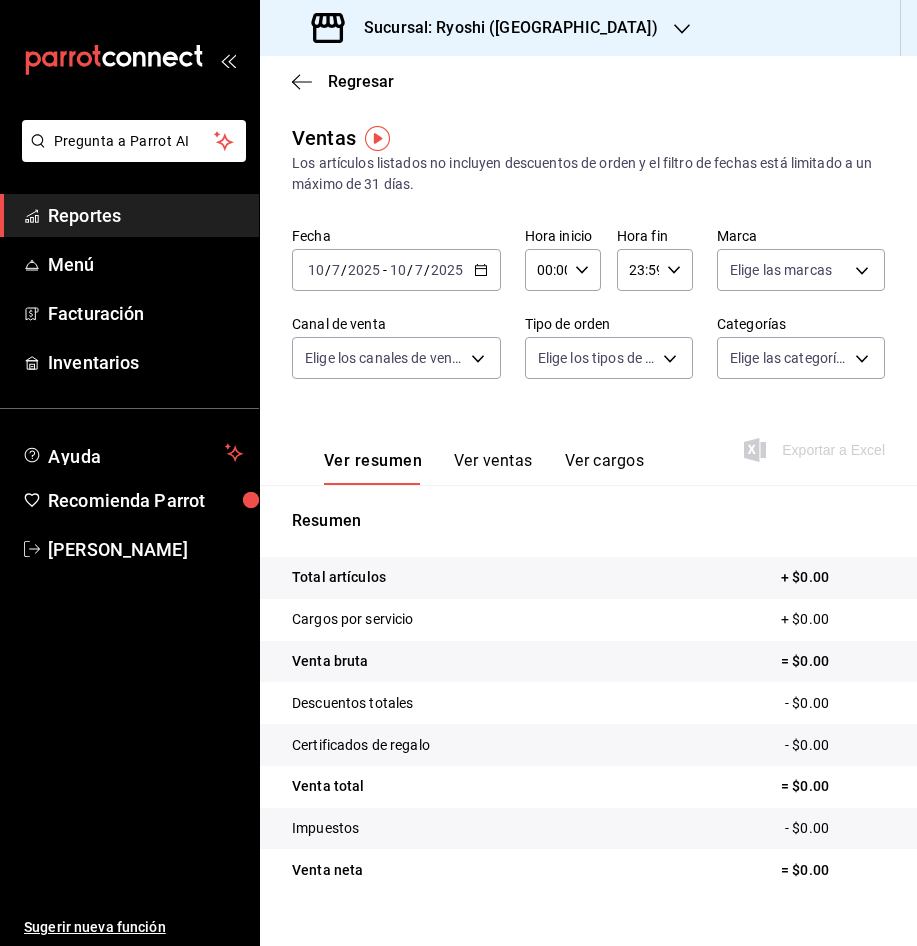click on "[DATE] [DATE] - [DATE] [DATE]" at bounding box center (396, 270) 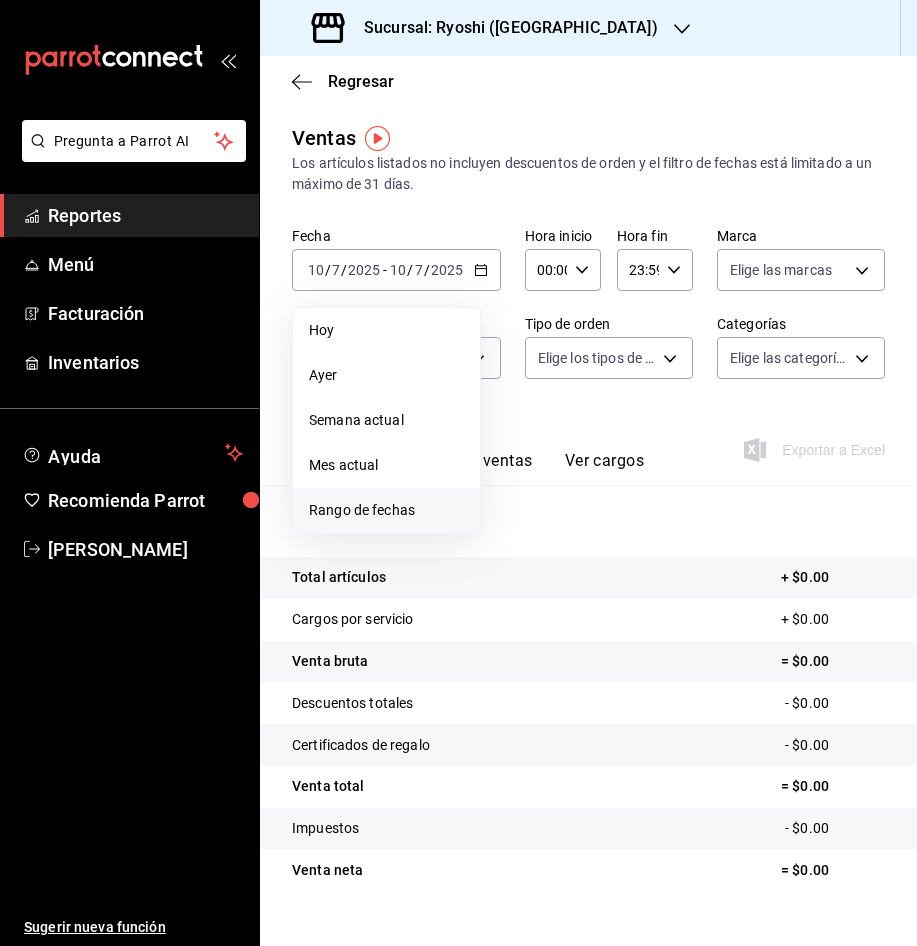 click on "Rango de fechas" at bounding box center (386, 510) 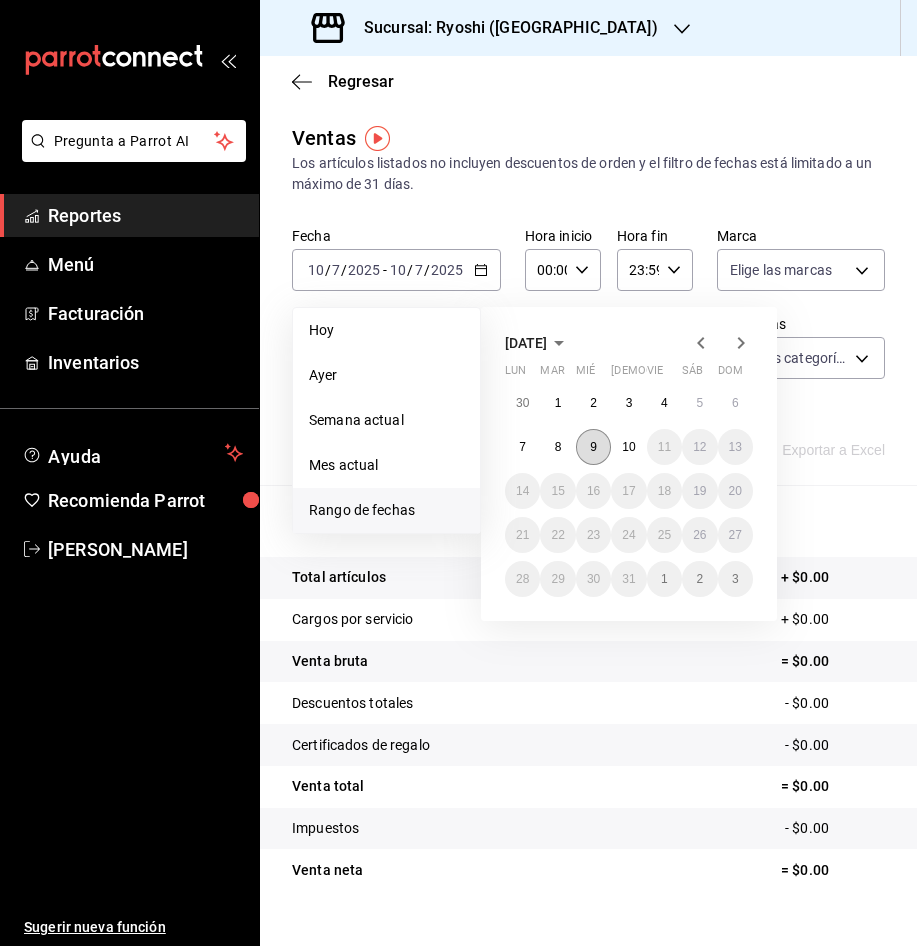 click on "9" at bounding box center (593, 447) 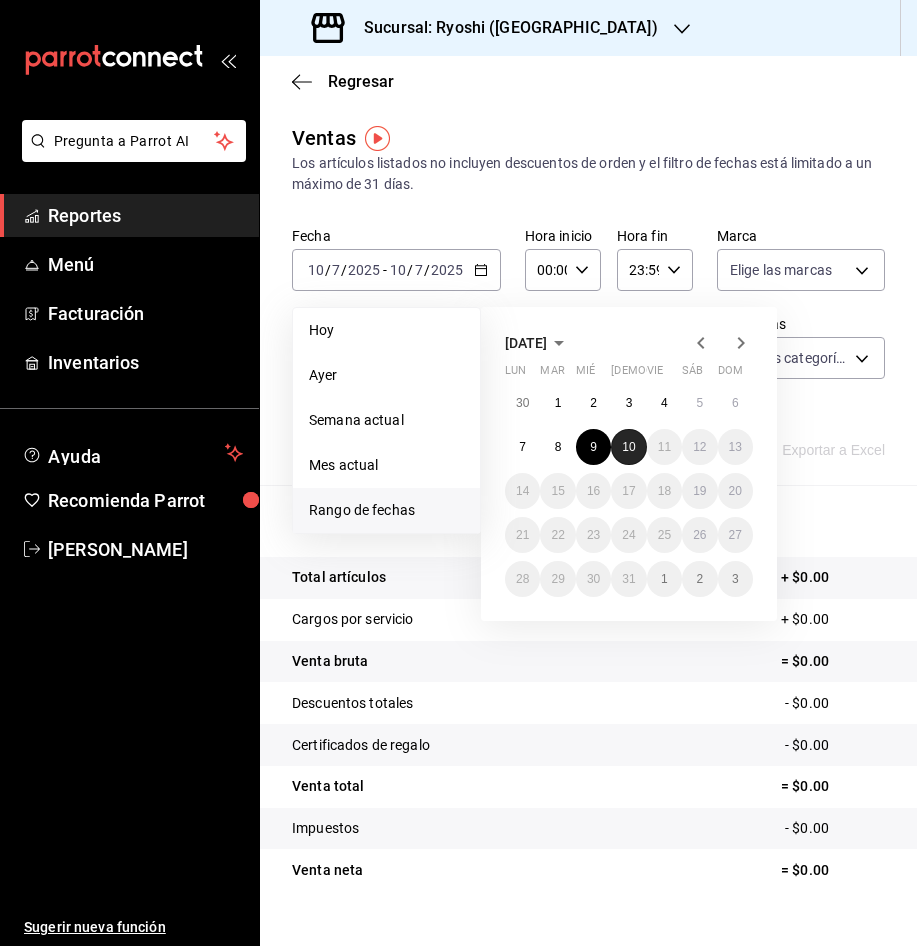 click on "10" at bounding box center [628, 447] 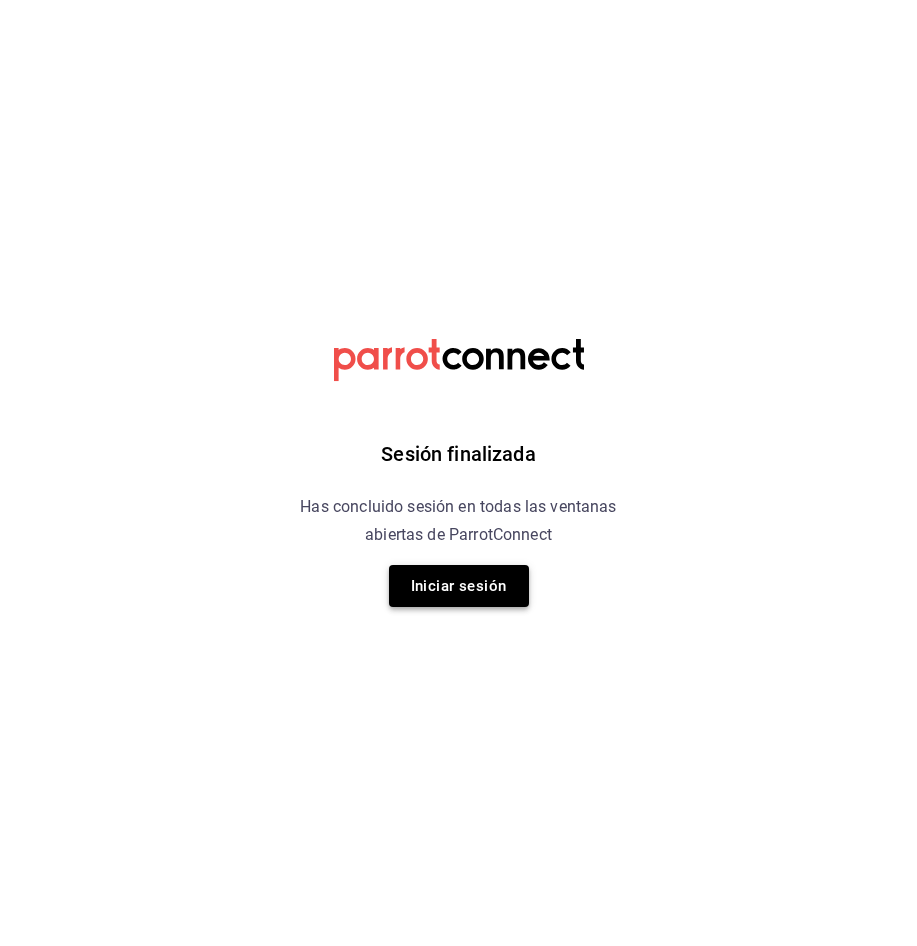 click on "Iniciar sesión" at bounding box center (459, 586) 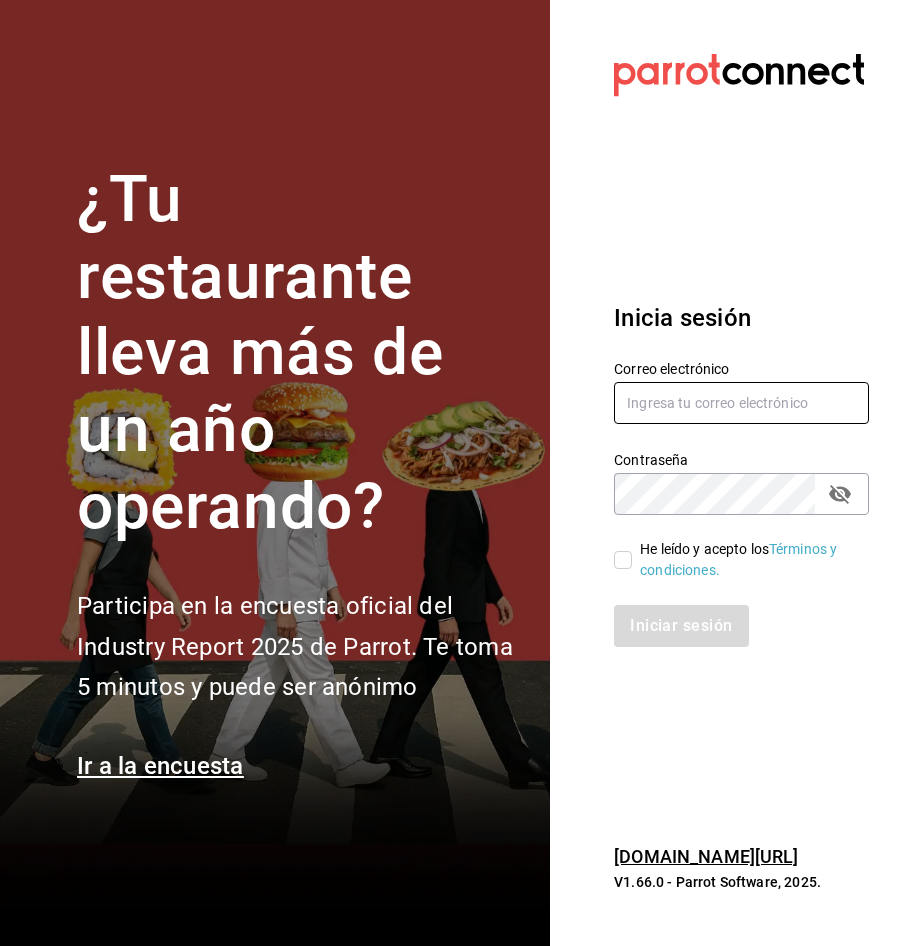 type on "alejandro.cortes@grupocosteno.com" 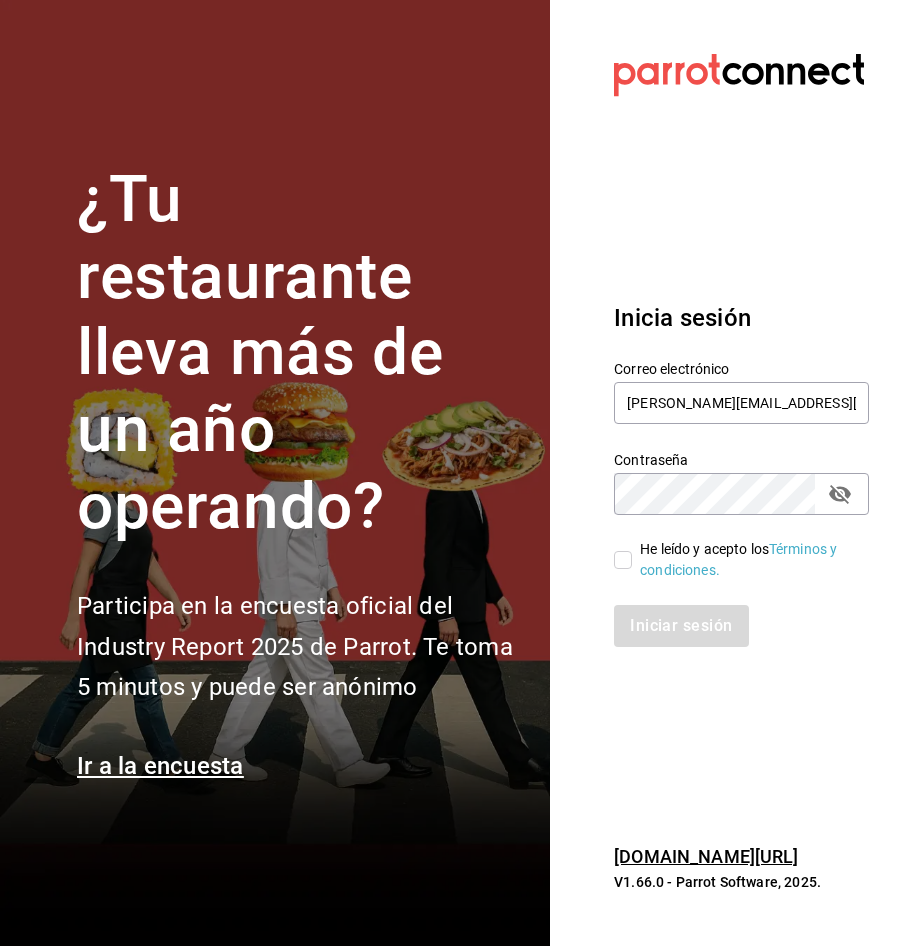 click on "He leído y acepto los  Términos y condiciones." at bounding box center (623, 560) 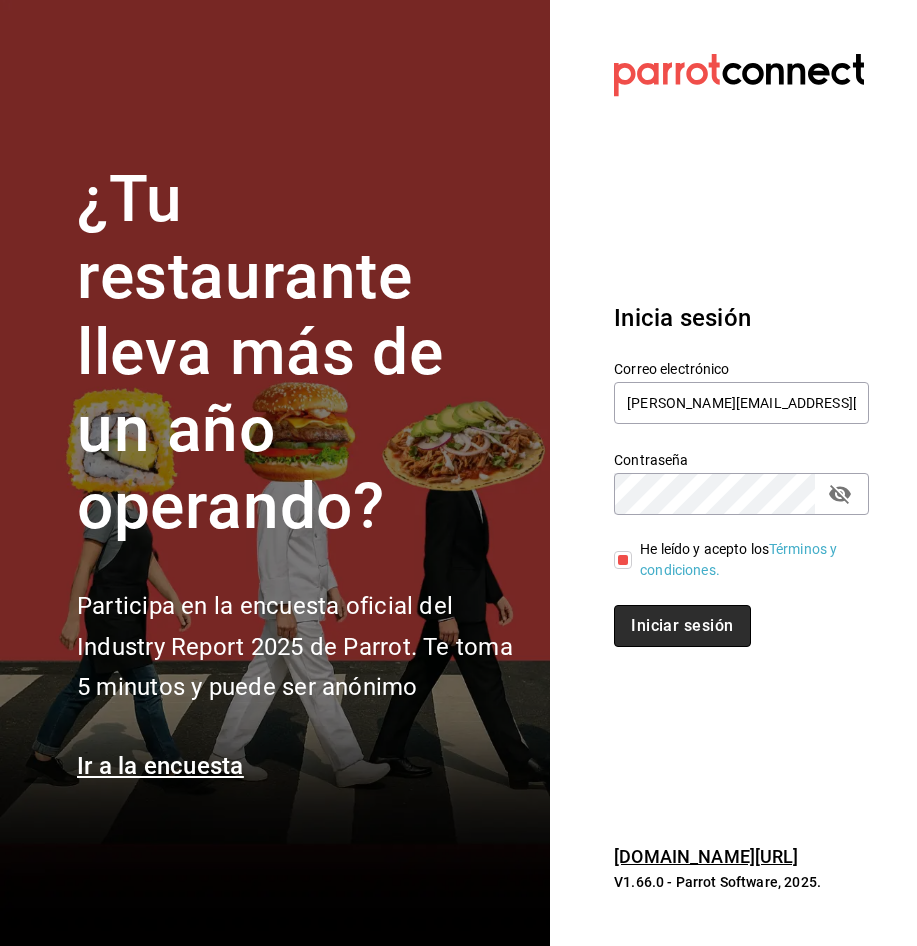 click on "Iniciar sesión" at bounding box center (682, 626) 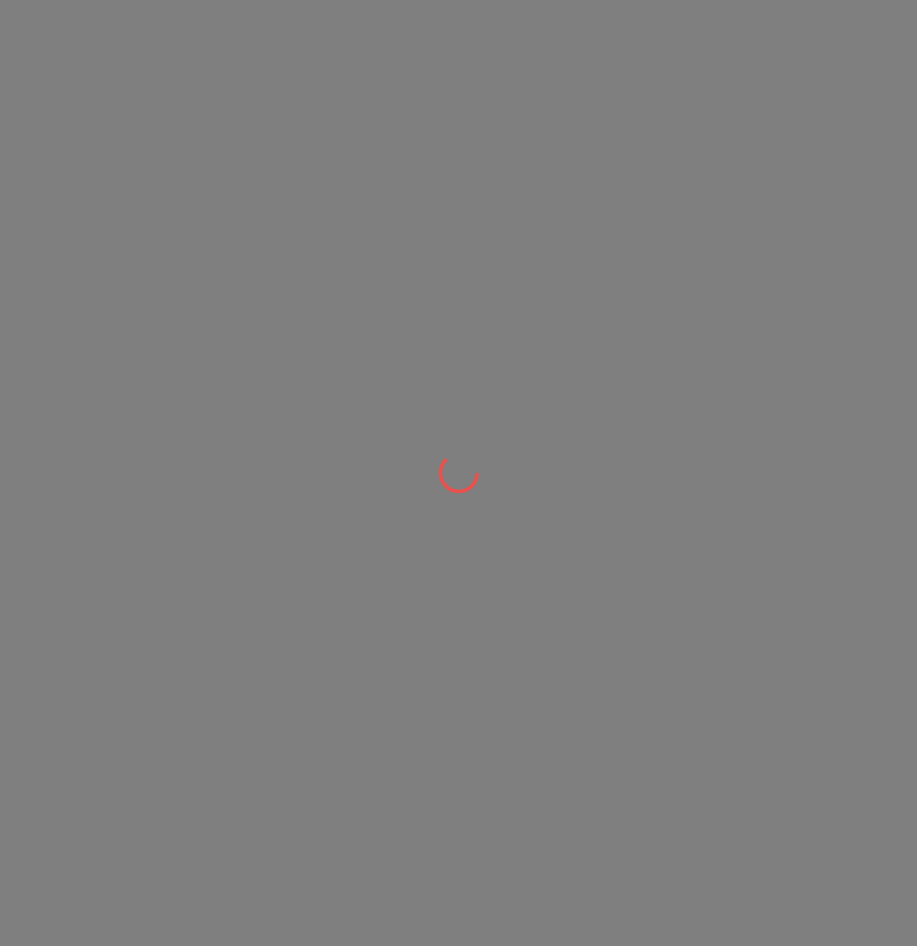 scroll, scrollTop: 0, scrollLeft: 0, axis: both 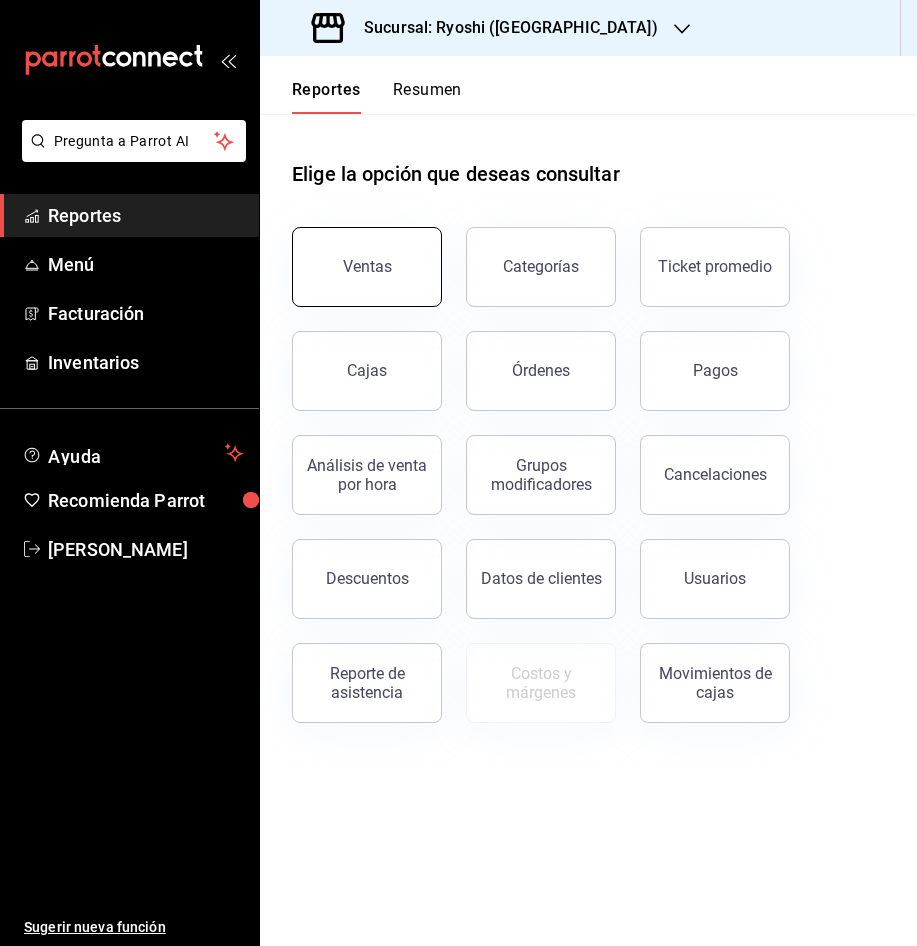 click on "Ventas" at bounding box center (355, 255) 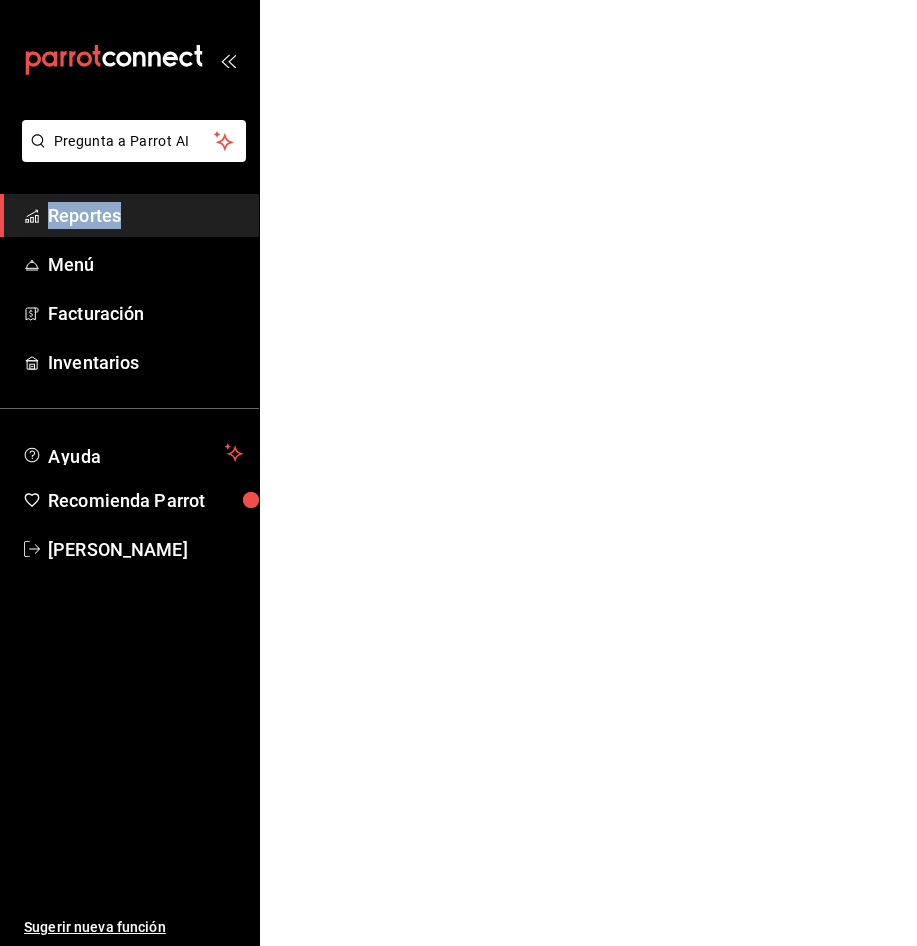 click on "Pregunta a Parrot AI Reportes   Menú   Facturación   Inventarios   Ayuda Recomienda Parrot   [PERSON_NAME]   Sugerir nueva función   Pregunta a Parrot AI Reportes   Menú   Facturación   Inventarios   Ayuda Recomienda Parrot   [PERSON_NAME]   Sugerir nueva función   GANA 1 MES GRATIS EN TU SUSCRIPCIÓN AQUÍ ¿Recuerdas cómo empezó tu restaurante?
[DATE] puedes ayudar a un colega a tener el mismo cambio que tú viviste.
Recomienda Parrot directamente desde tu Portal Administrador.
Es fácil y rápido.
🎁 Por cada restaurante que se una, ganas 1 mes gratis. Ver video tutorial Ir a video Visitar centro de ayuda [PHONE_NUMBER] [EMAIL_ADDRESS][DOMAIN_NAME] Visitar centro de ayuda [PHONE_NUMBER] [EMAIL_ADDRESS][DOMAIN_NAME]" at bounding box center (458, 0) 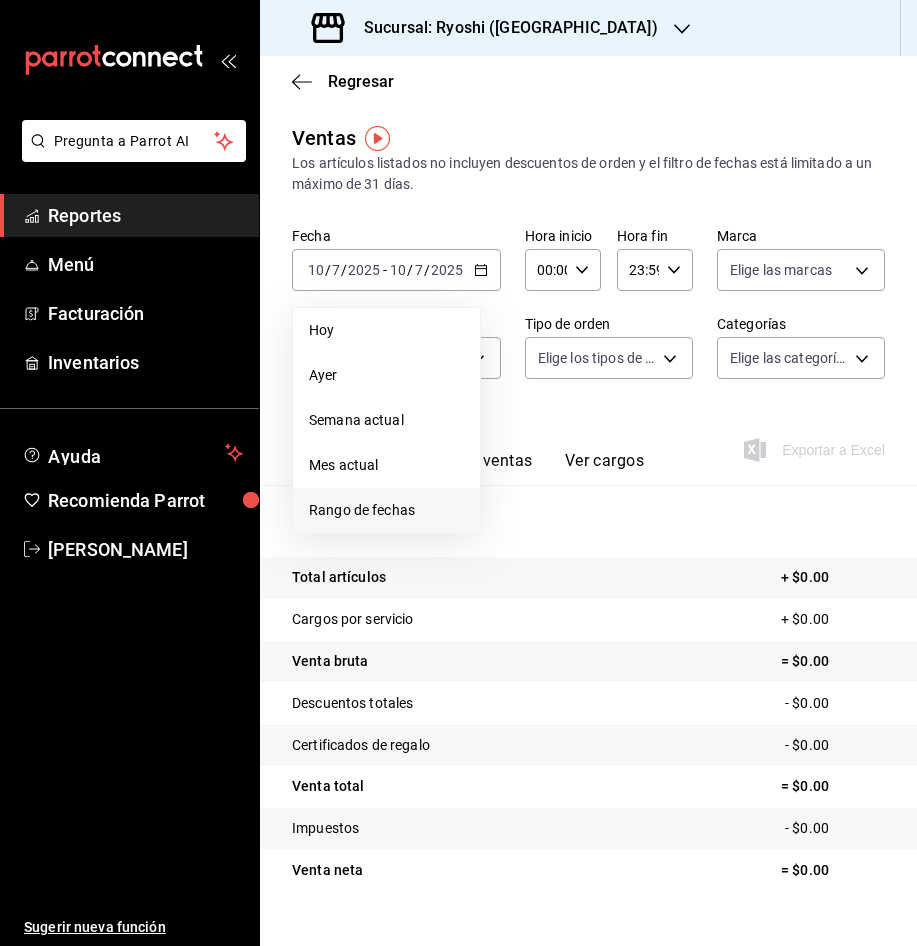 click on "Rango de fechas" at bounding box center [386, 510] 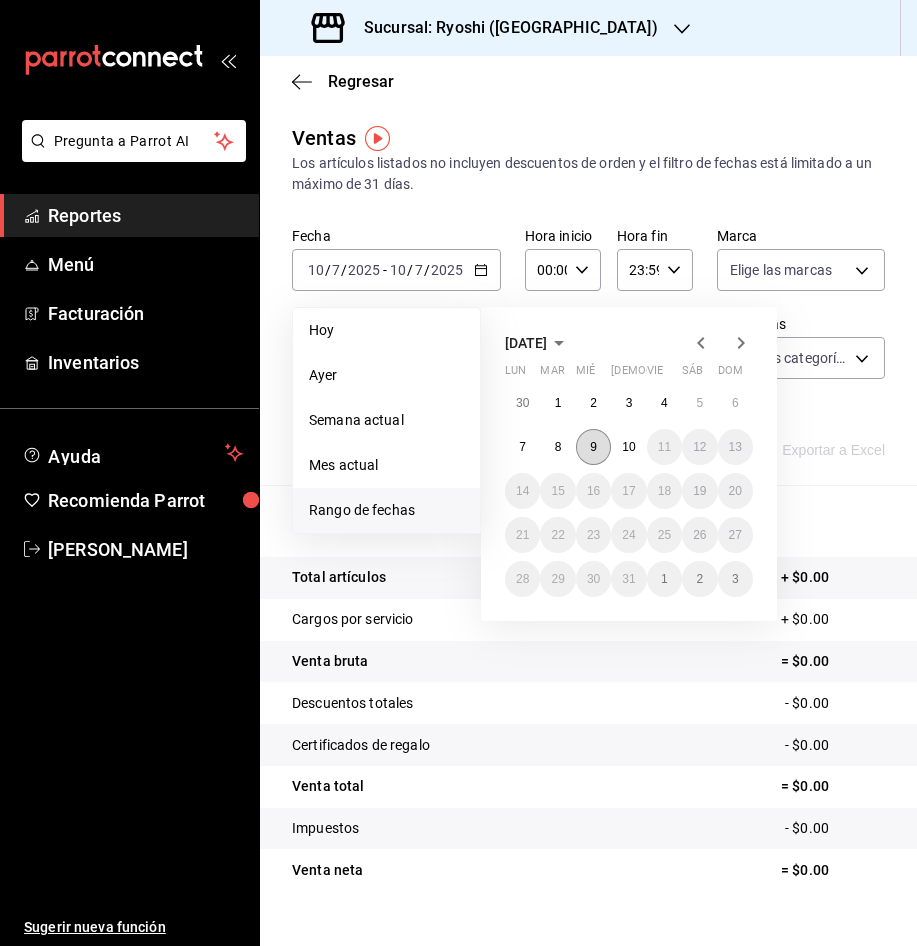 click on "9" at bounding box center [593, 447] 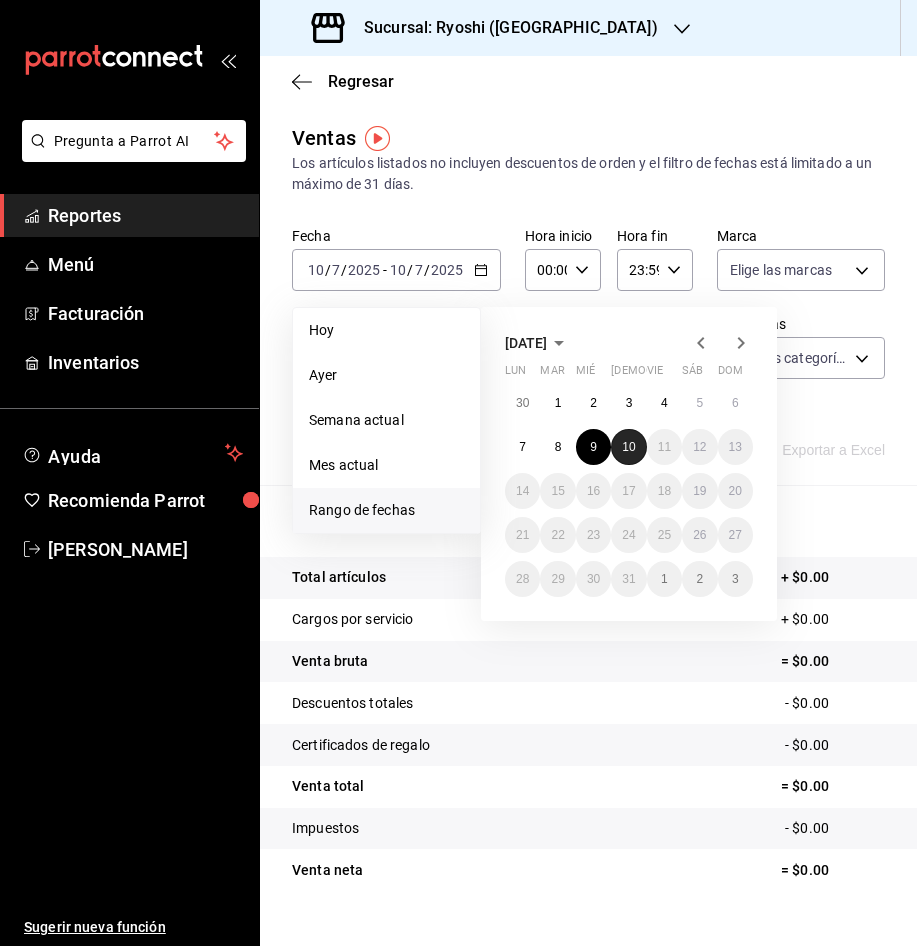 click on "10" at bounding box center (628, 447) 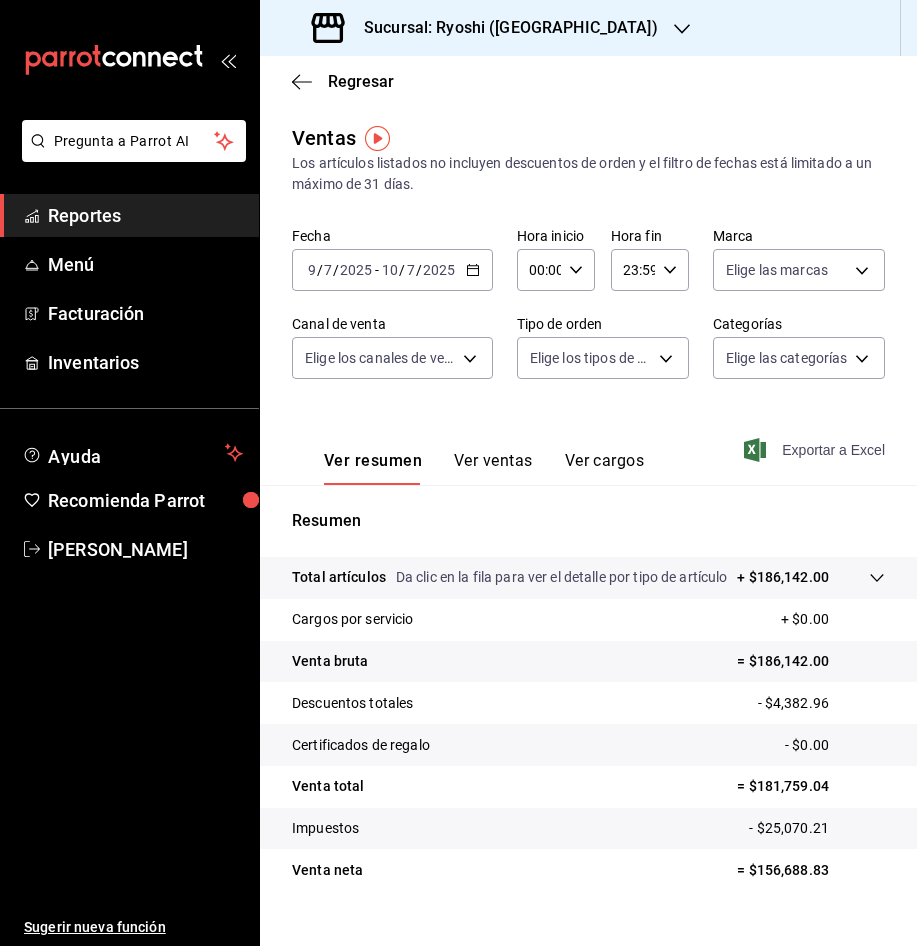 click on "Exportar a Excel" at bounding box center [816, 450] 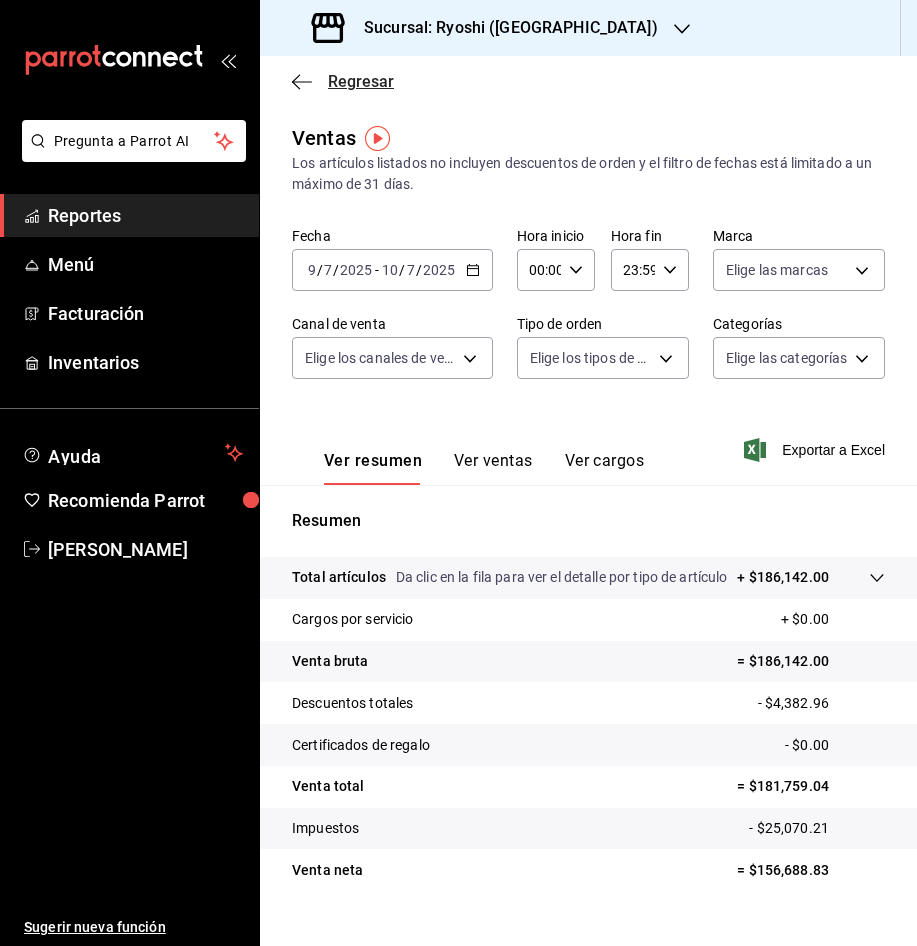 click 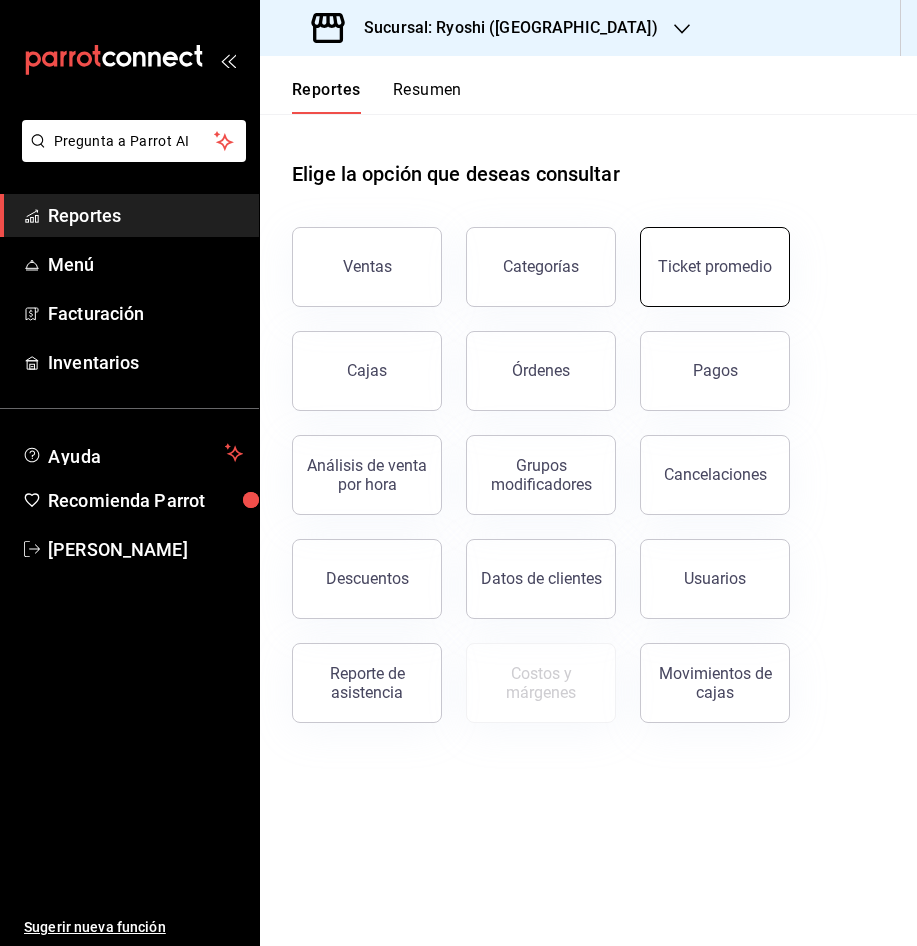 click on "Ticket promedio" at bounding box center [715, 267] 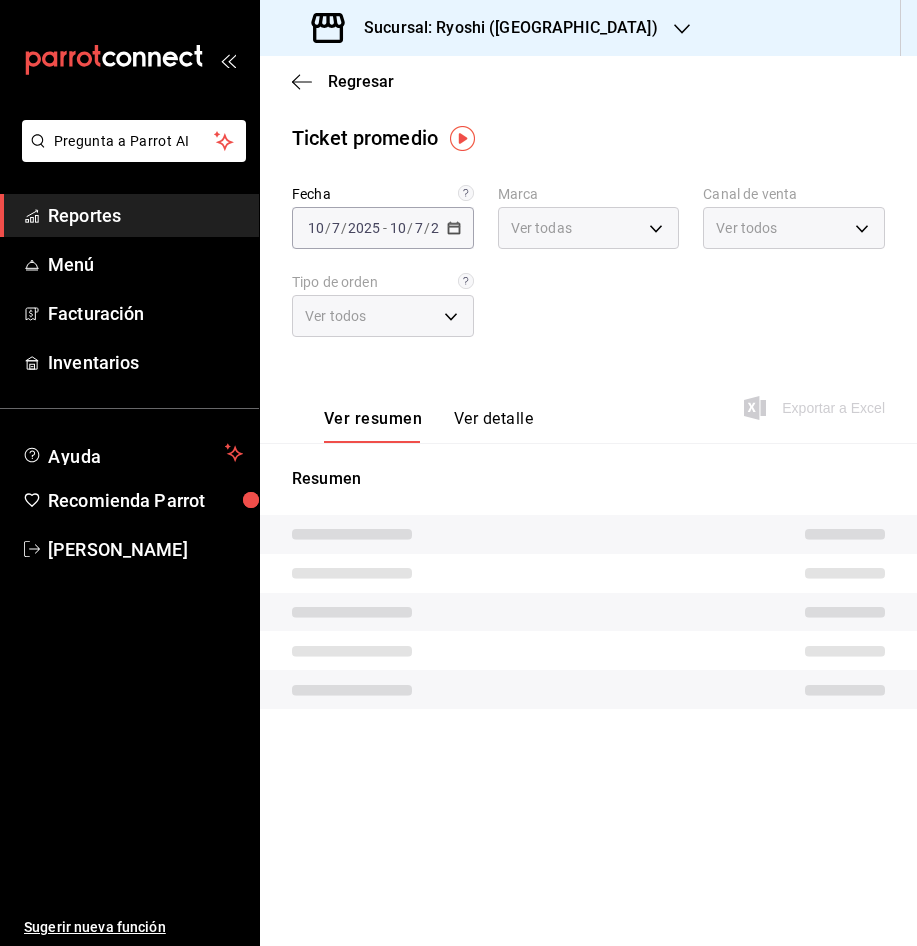 type on "26ca50e5-a845-484f-a54e-8a4432b79f59" 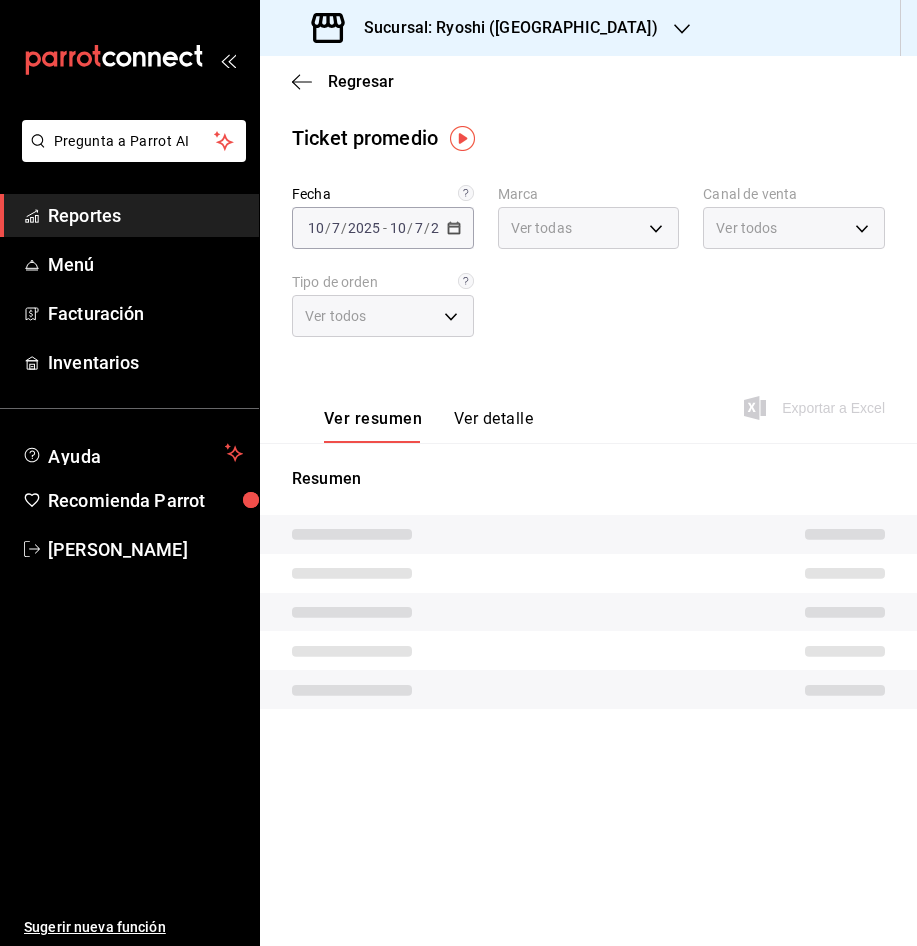 type on "PARROT,UBER_EATS,RAPPI,DIDI_FOOD,ONLINE" 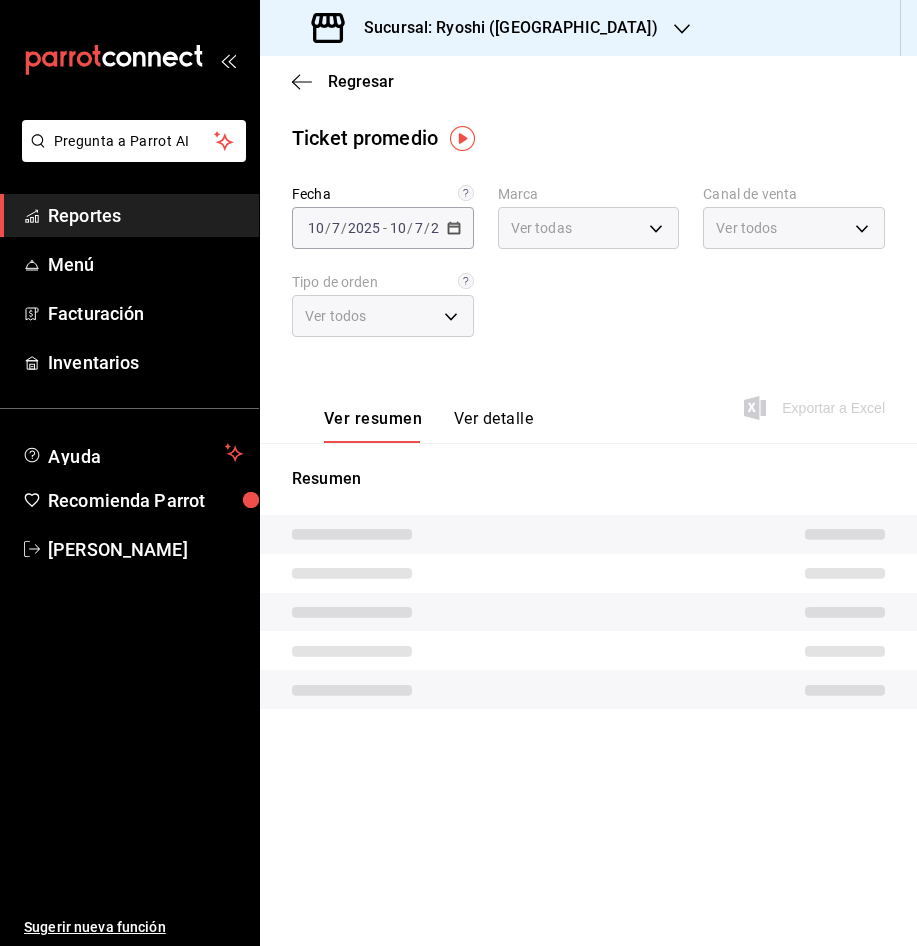 type on "8361b891-a2e9-4fcd-a853-f9fc8036f76a,b76ec9ad-9f52-4de9-91c0-fd75567639de,0d81c57f-d534-4b7c-8a60-479c208c6e33,74de7d53-edf7-4b2c-9c2e-6dd9af99af89,863fa083-6101-440b-95a0-01d2c132a544,EXTERNAL" 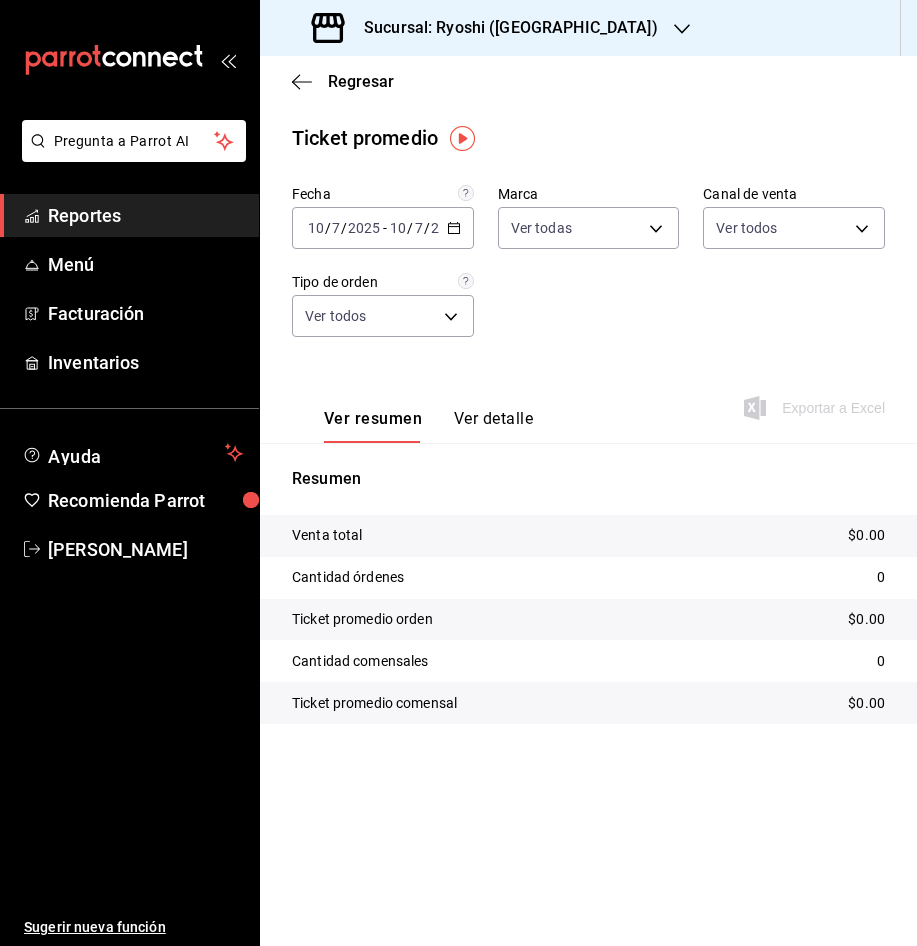 click 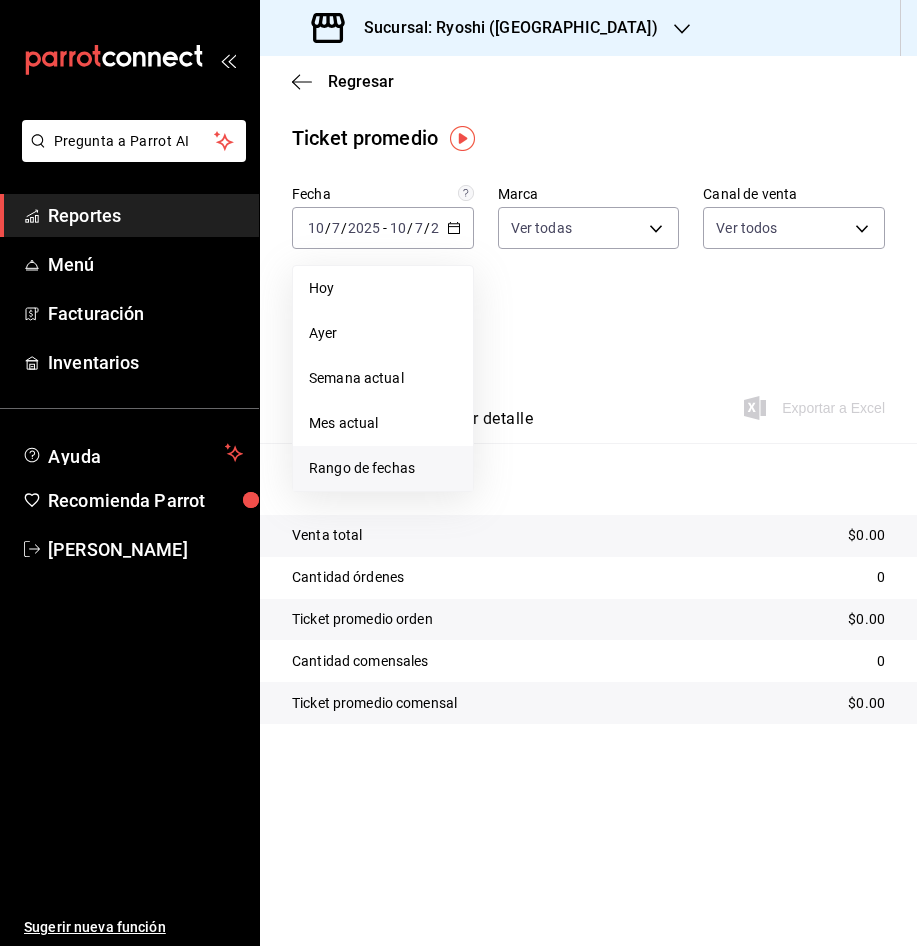 click on "Rango de fechas" at bounding box center (383, 468) 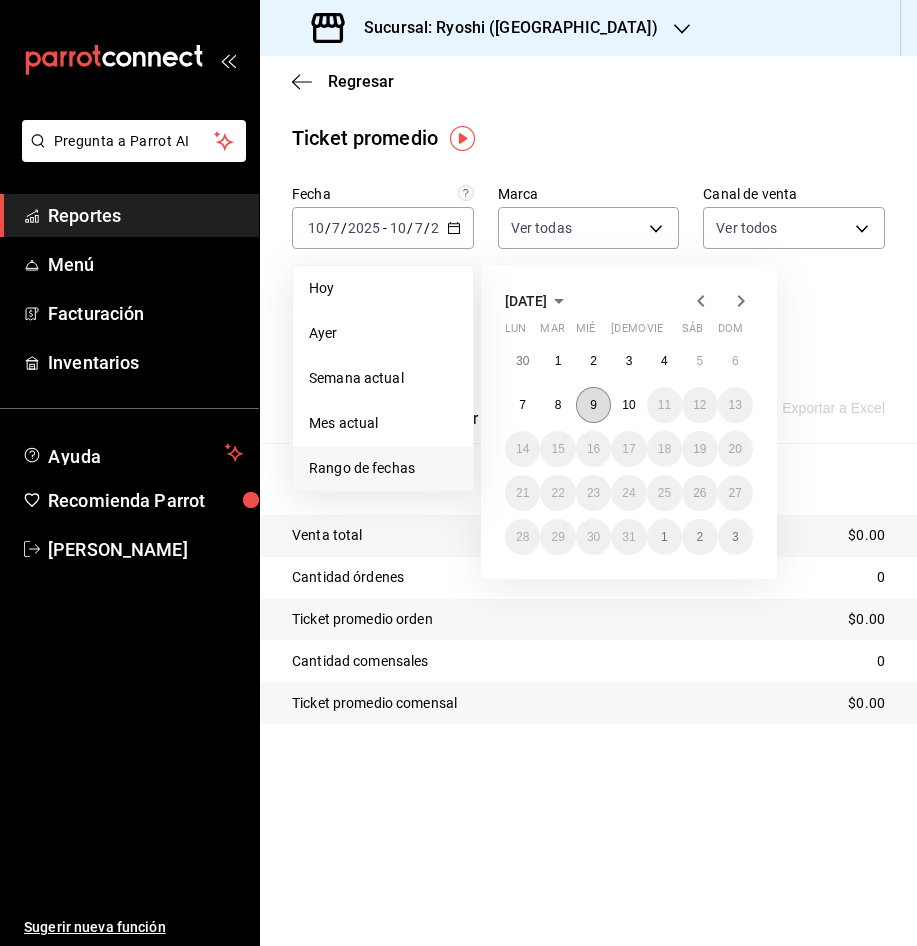 click on "9" at bounding box center [593, 405] 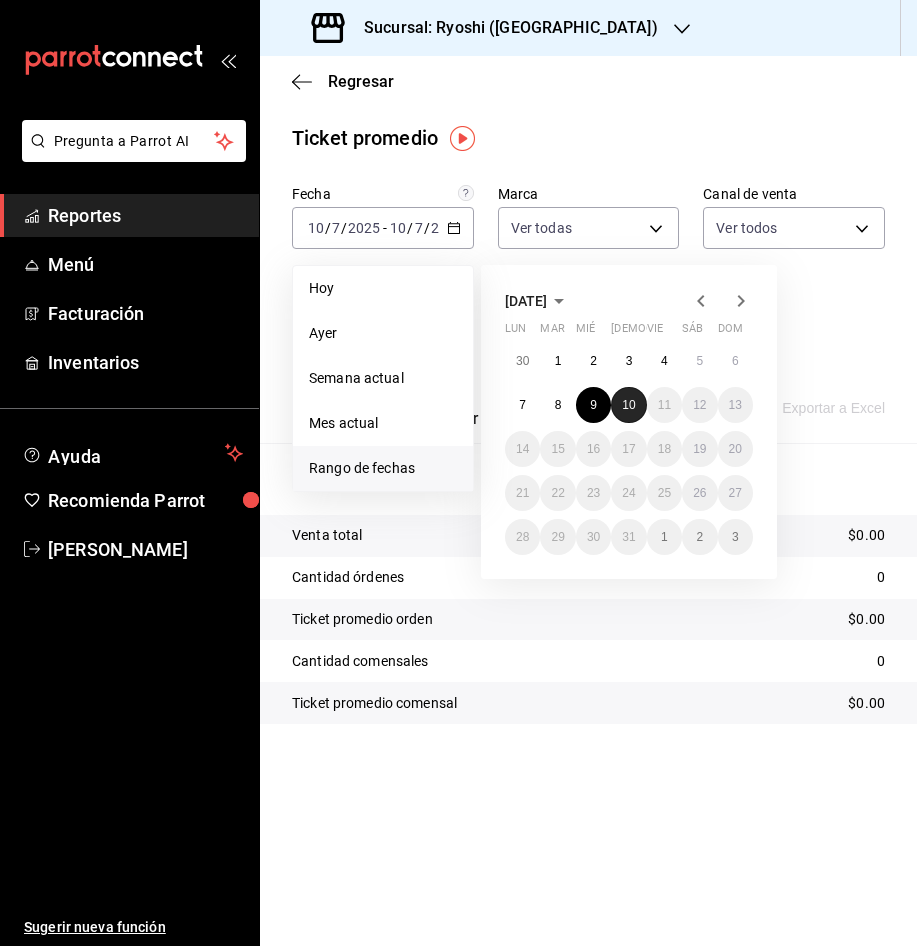 click on "10" at bounding box center (628, 405) 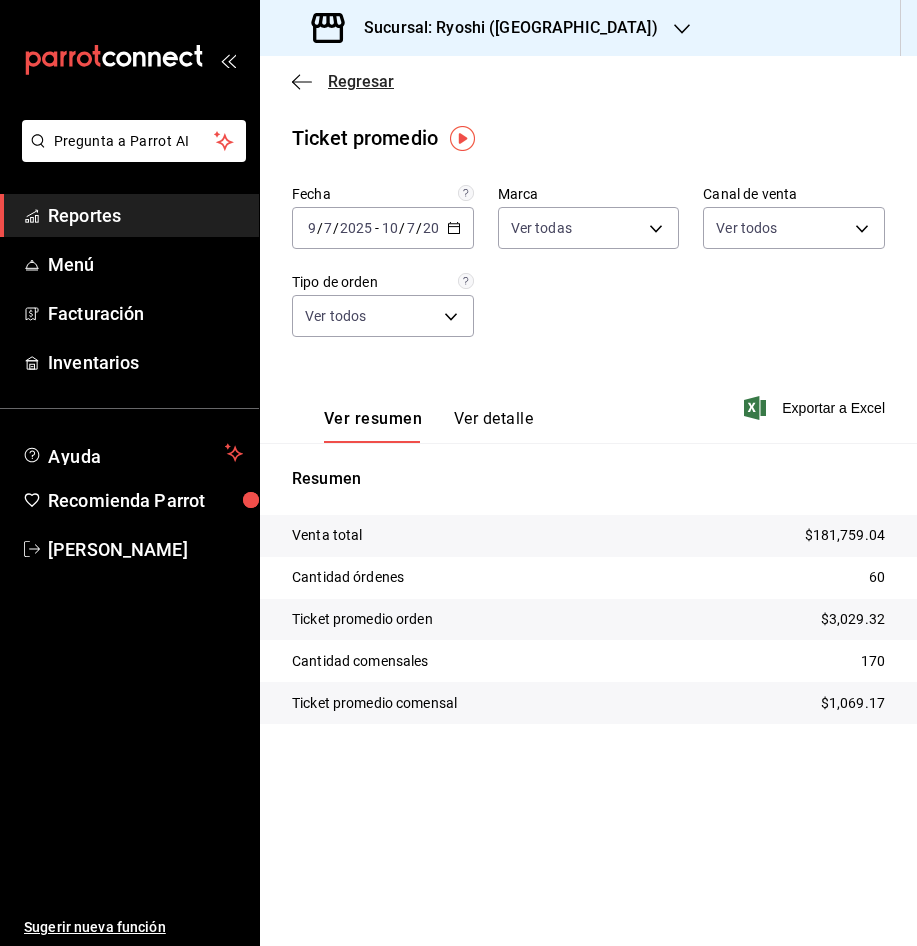 click 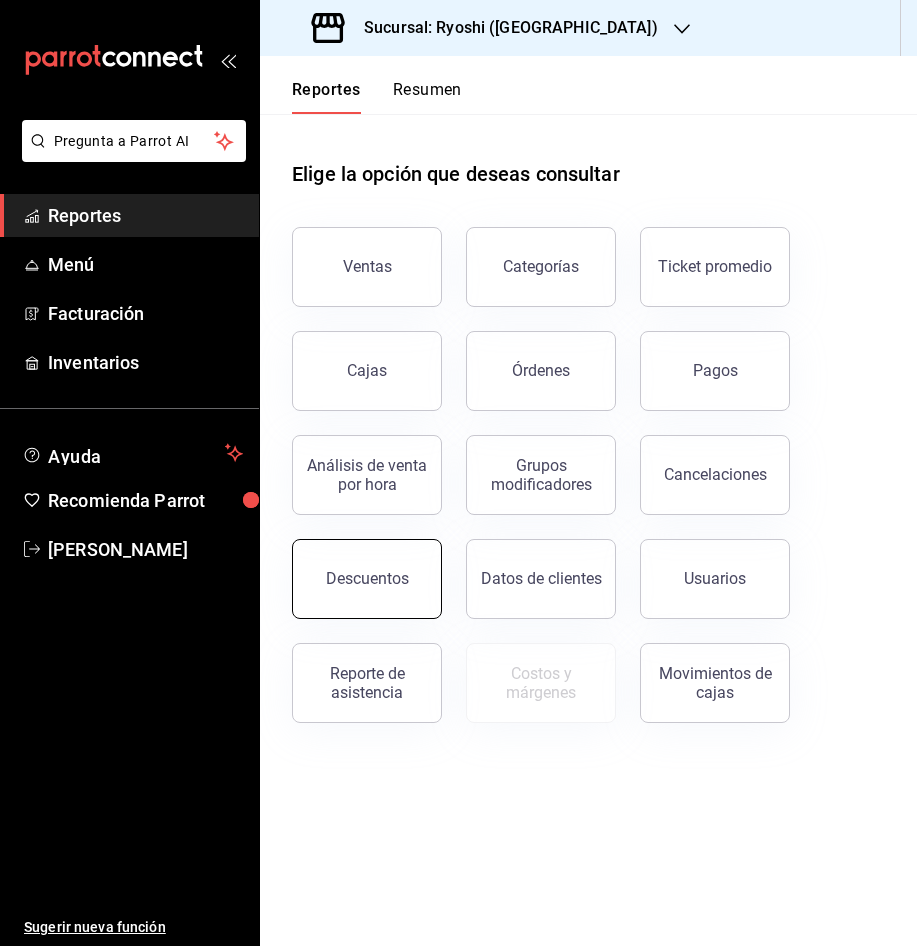click on "Descuentos" at bounding box center (367, 579) 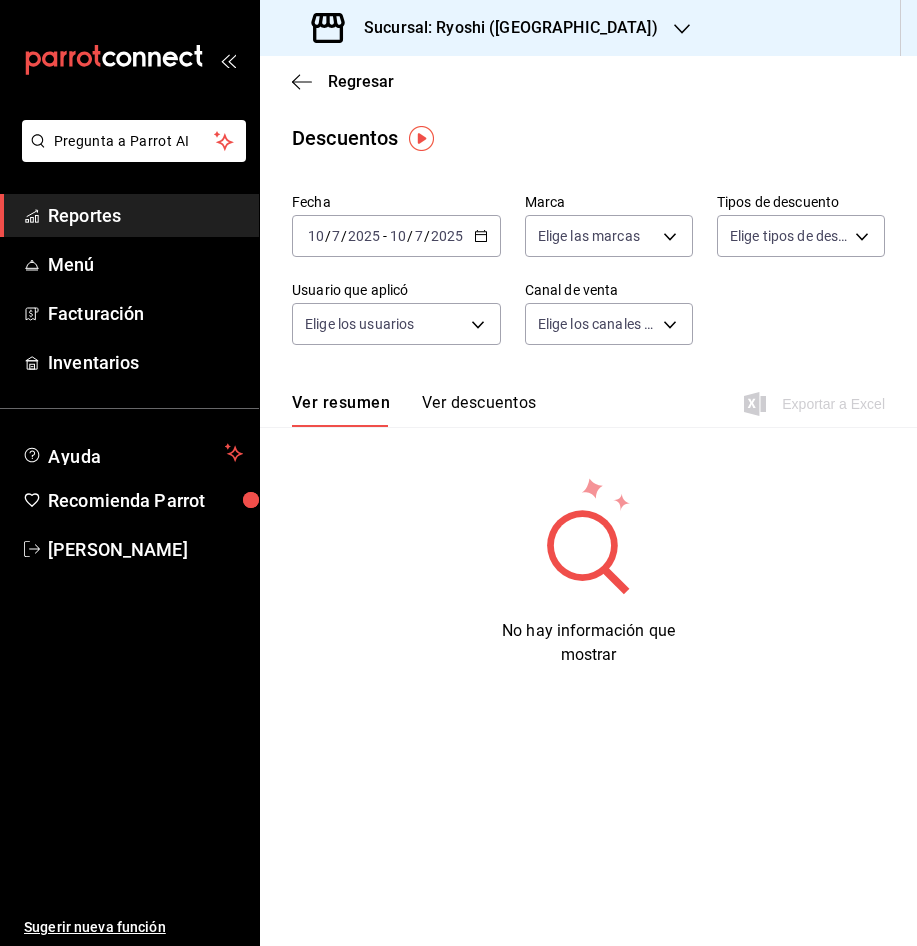 click 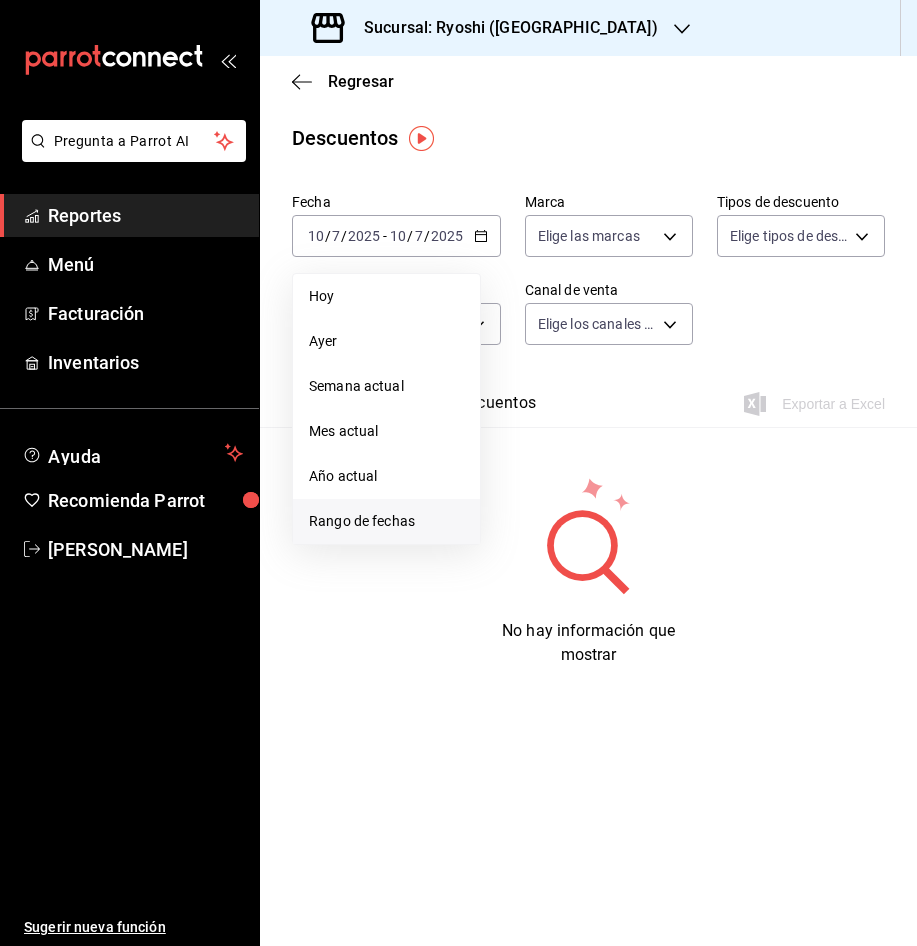 click on "Rango de fechas" at bounding box center [386, 521] 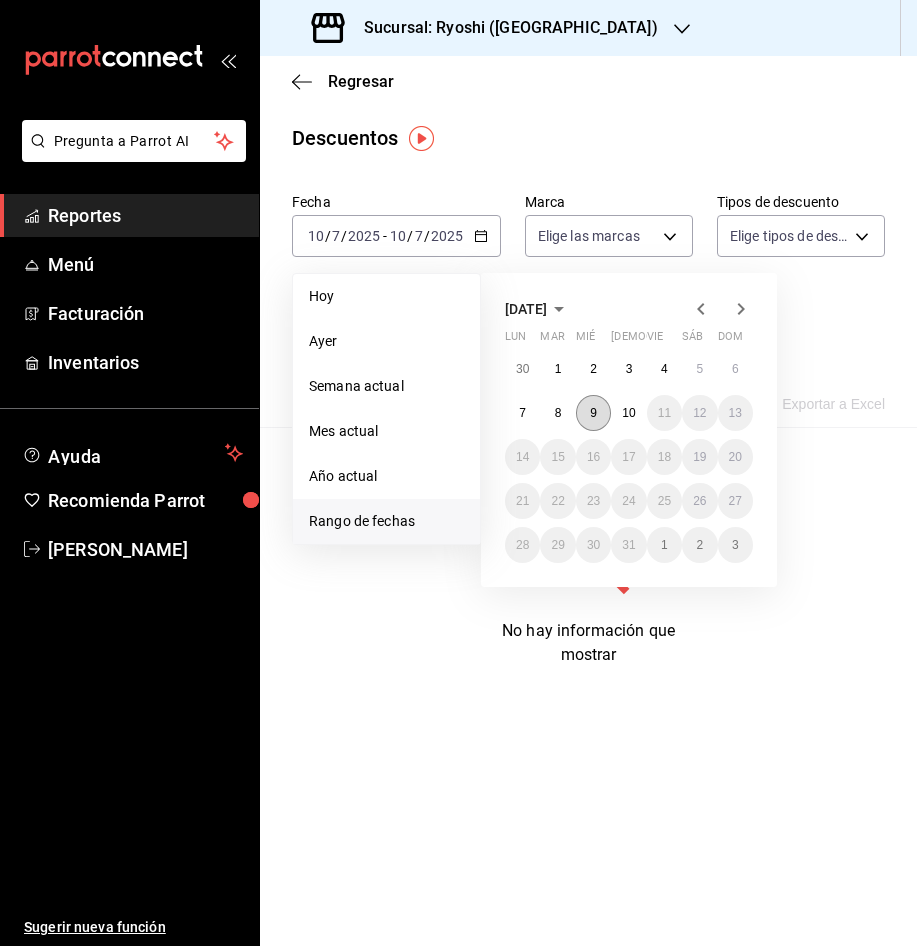 click on "9" at bounding box center (593, 413) 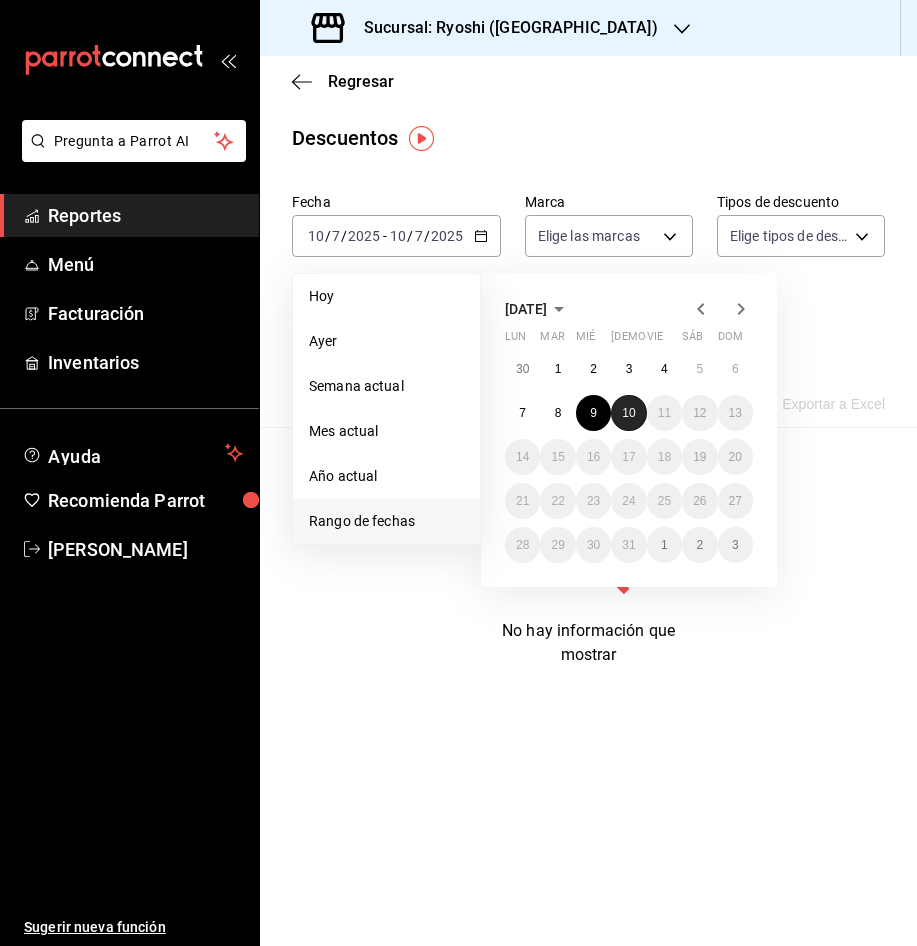 click on "10" at bounding box center [628, 413] 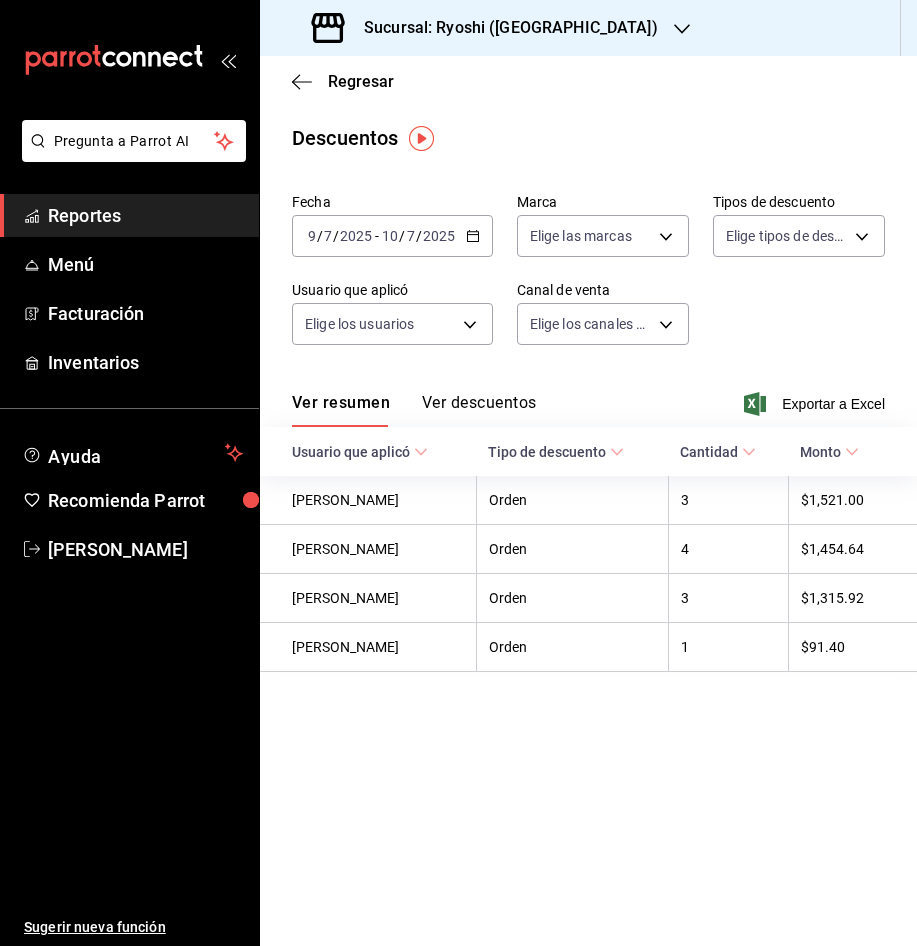 click on "Exportar a Excel" at bounding box center [816, 404] 